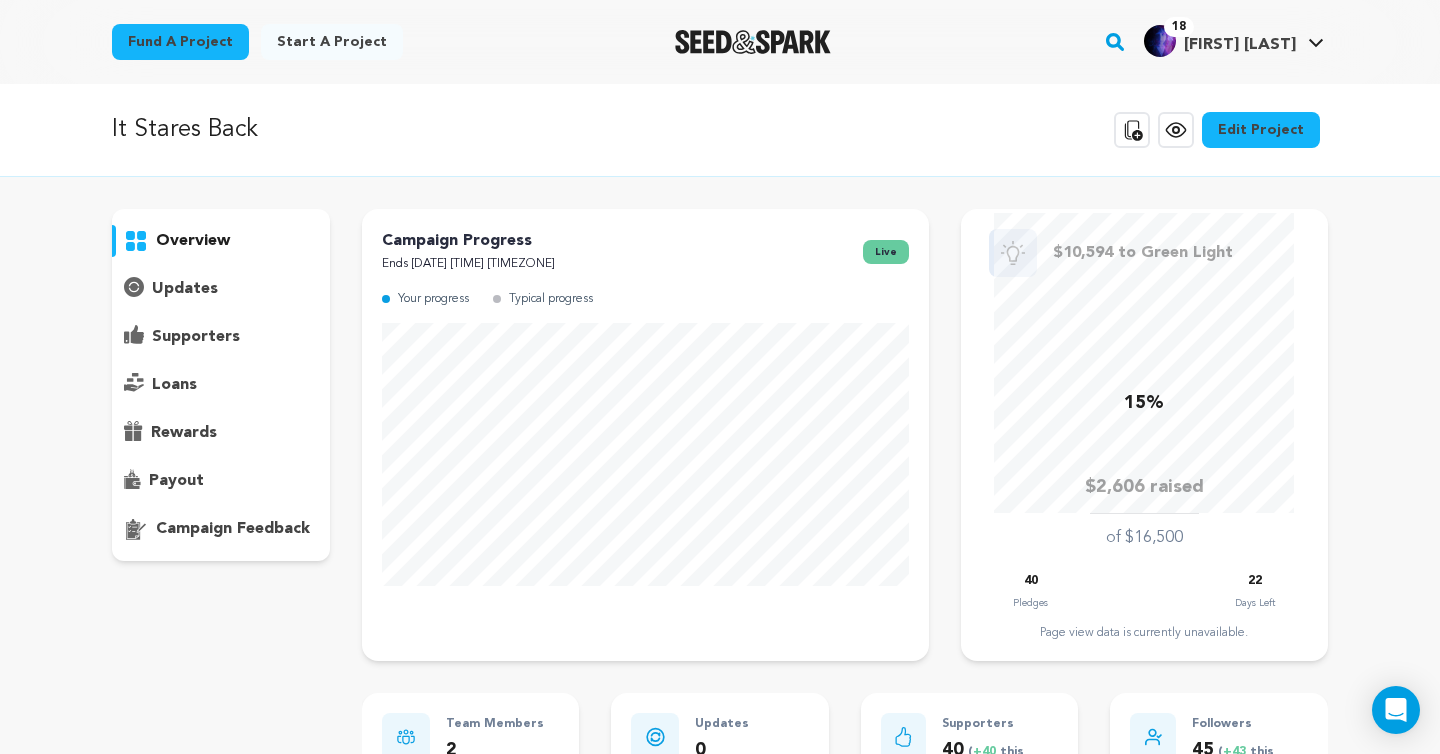 scroll, scrollTop: 0, scrollLeft: 0, axis: both 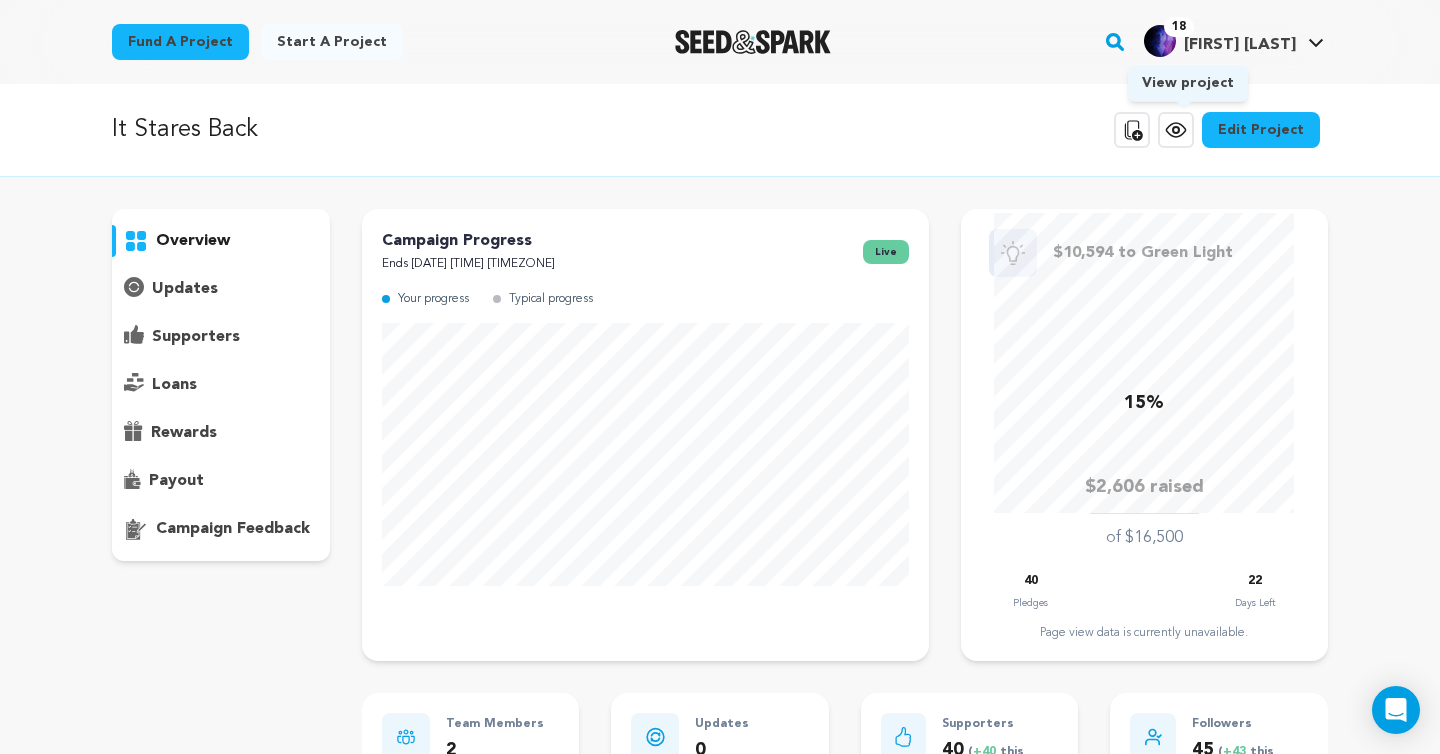 click on "View project" at bounding box center [1176, 130] 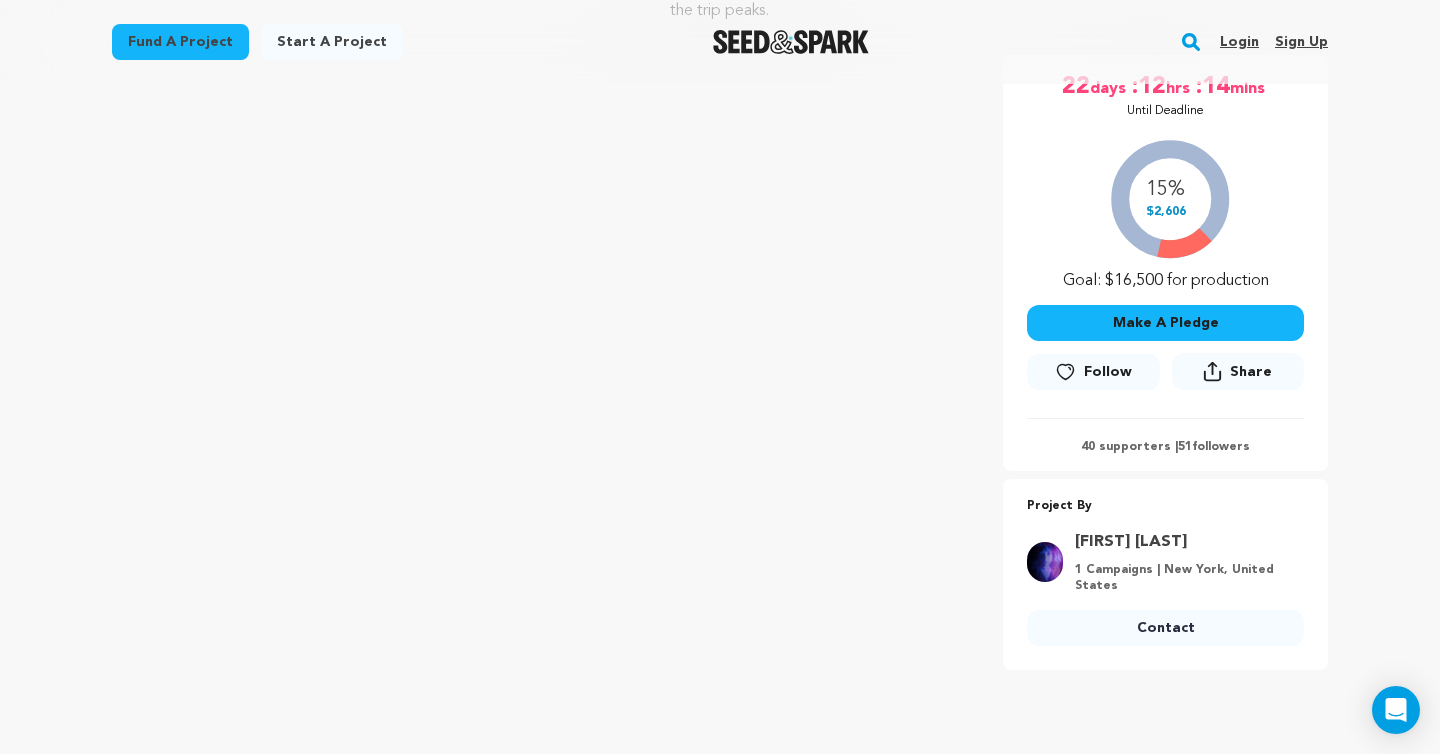 scroll, scrollTop: 314, scrollLeft: 0, axis: vertical 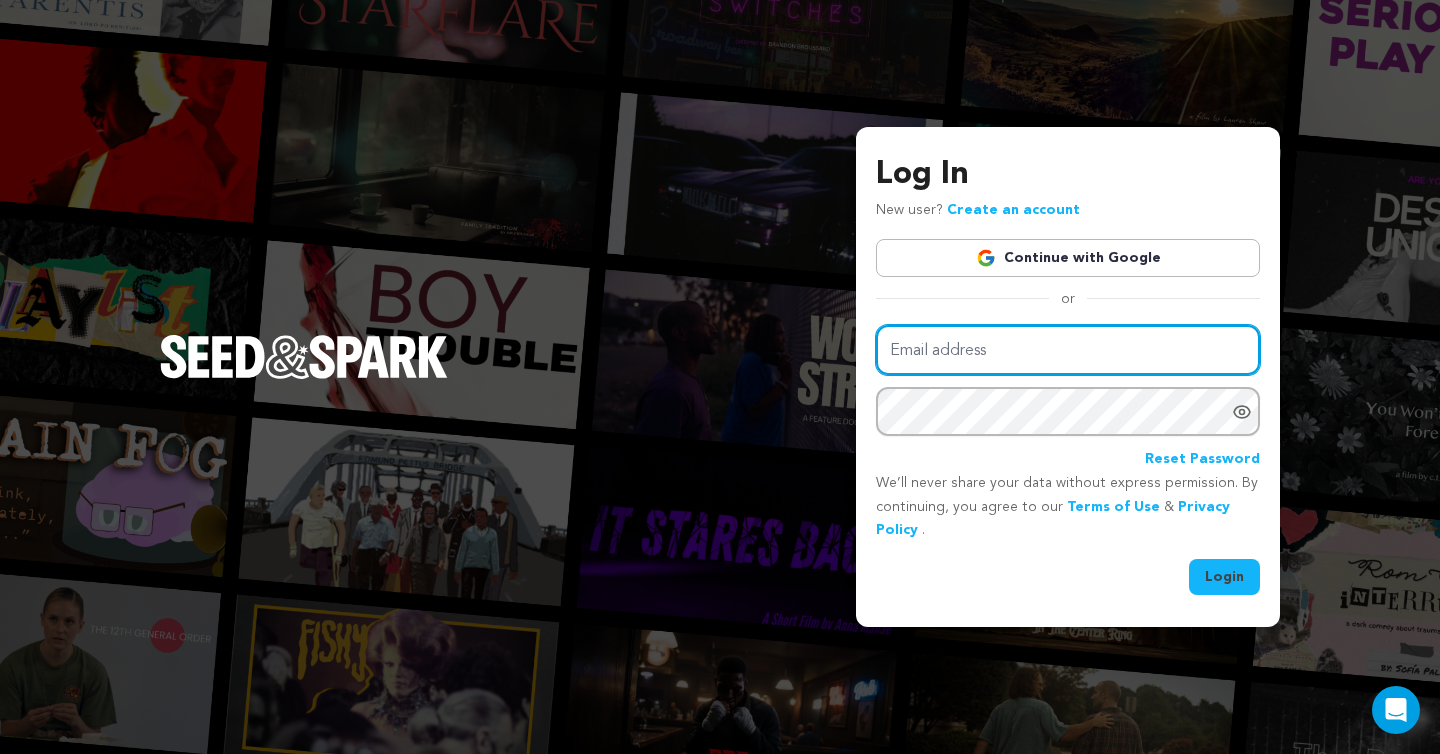 type on "[EMAIL]" 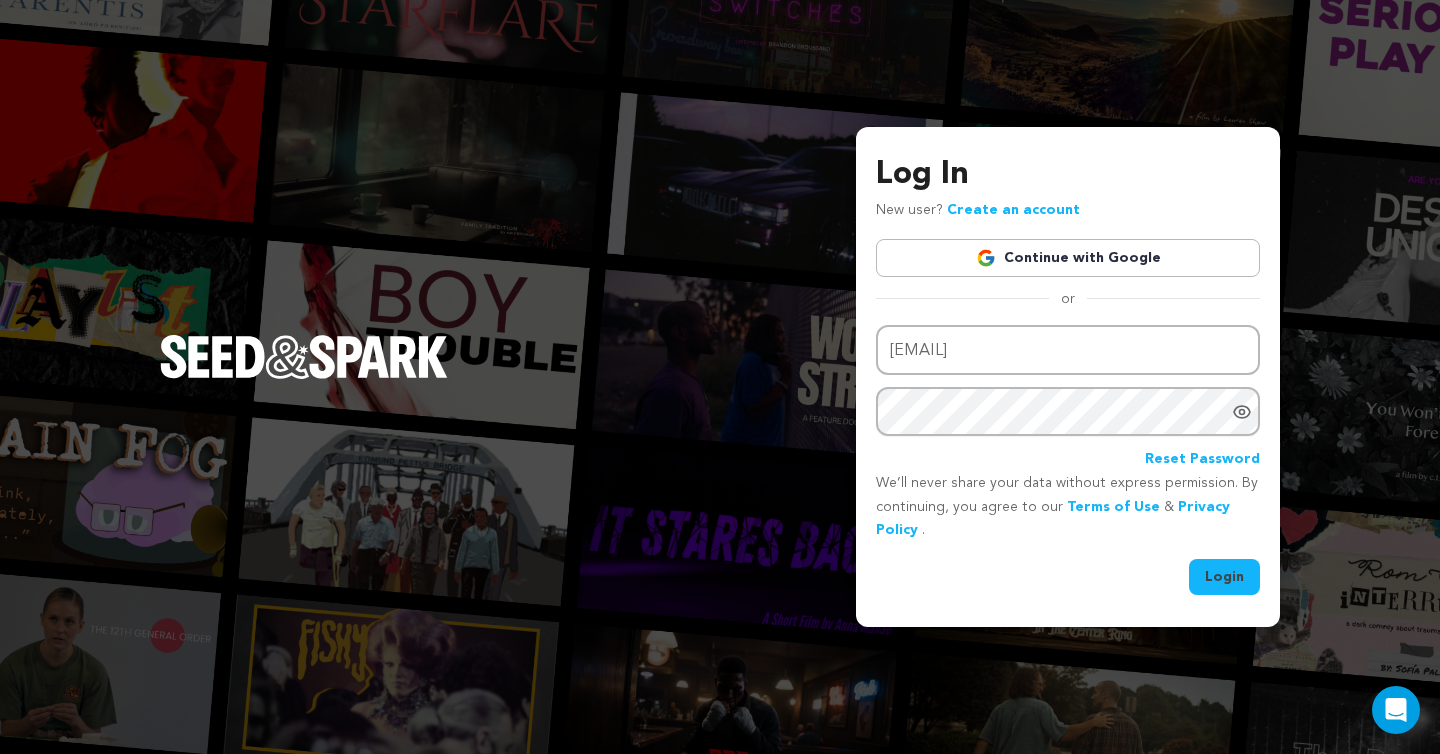 click on "Login" at bounding box center (1224, 577) 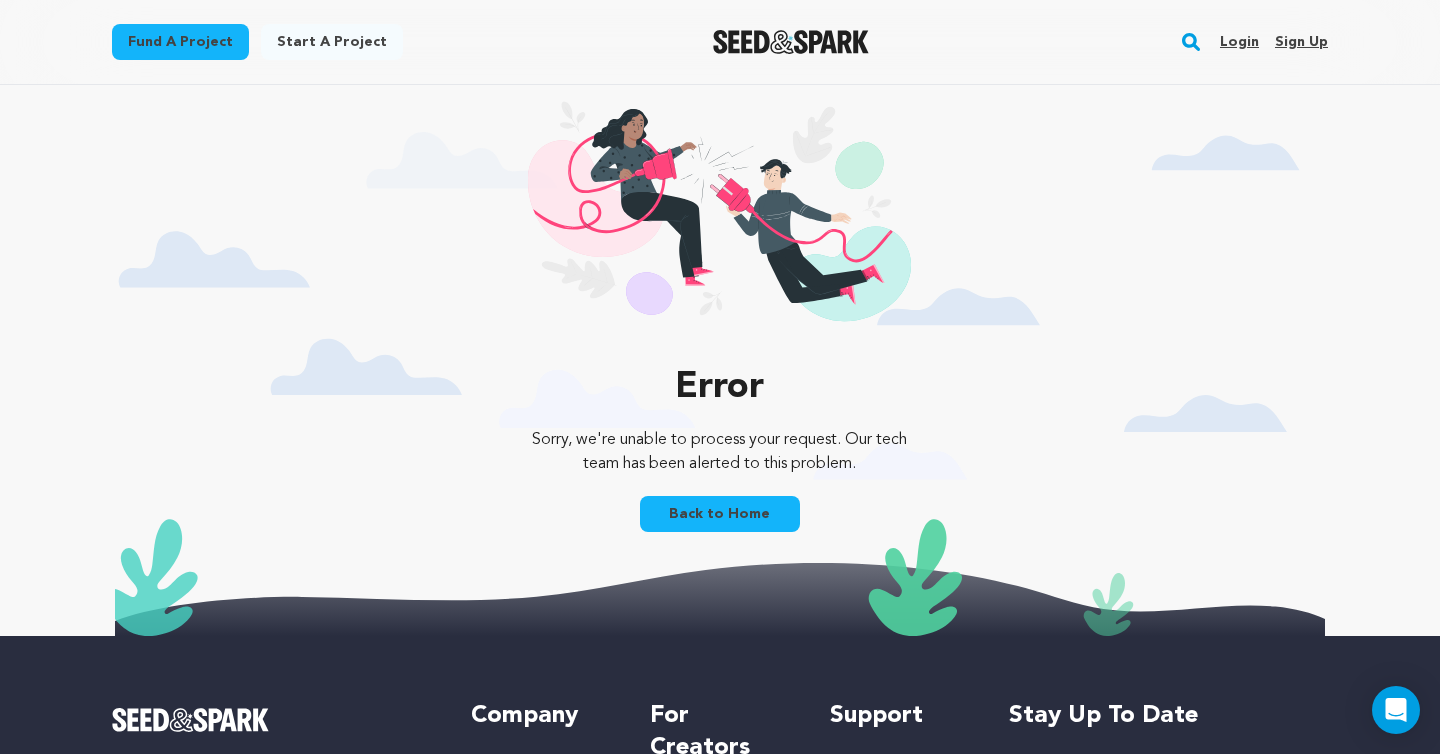 scroll, scrollTop: 0, scrollLeft: 0, axis: both 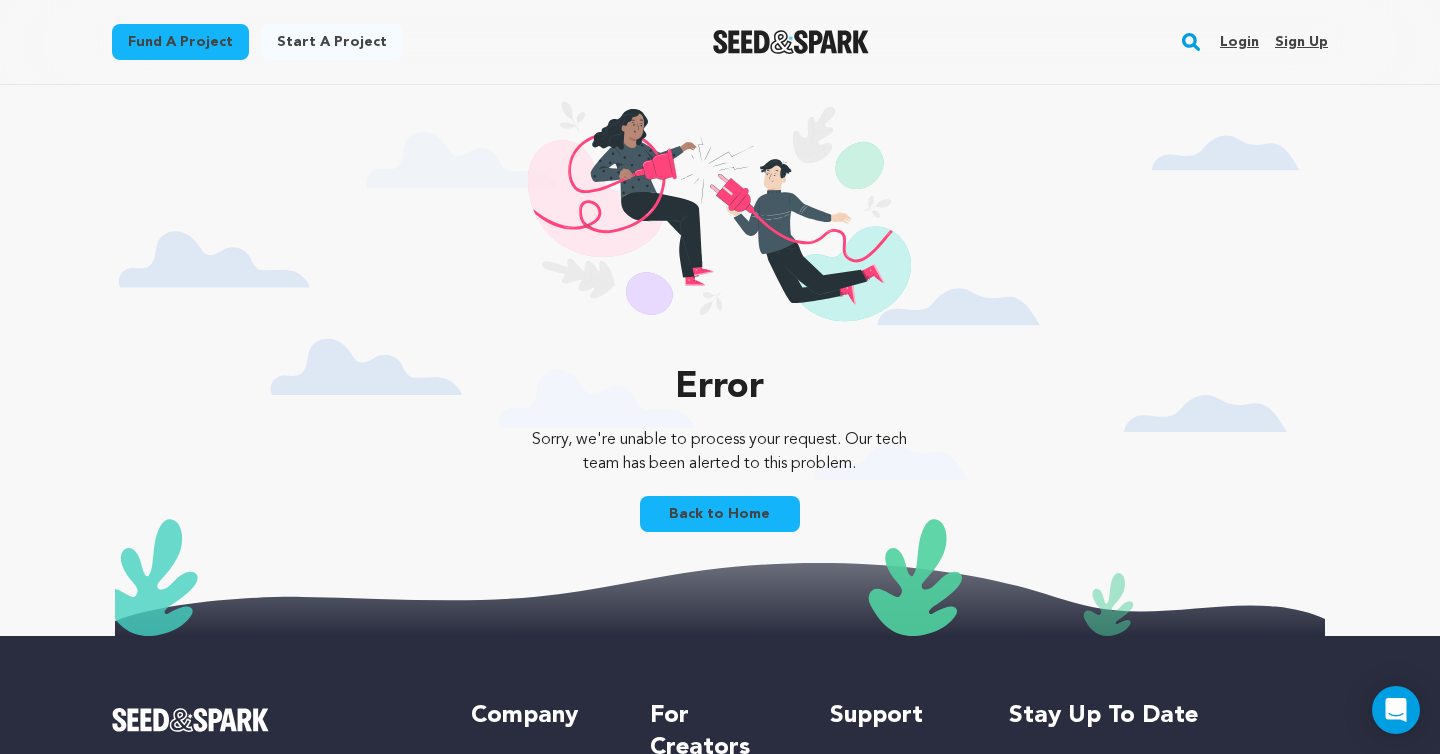 click on "Login" at bounding box center (1239, 42) 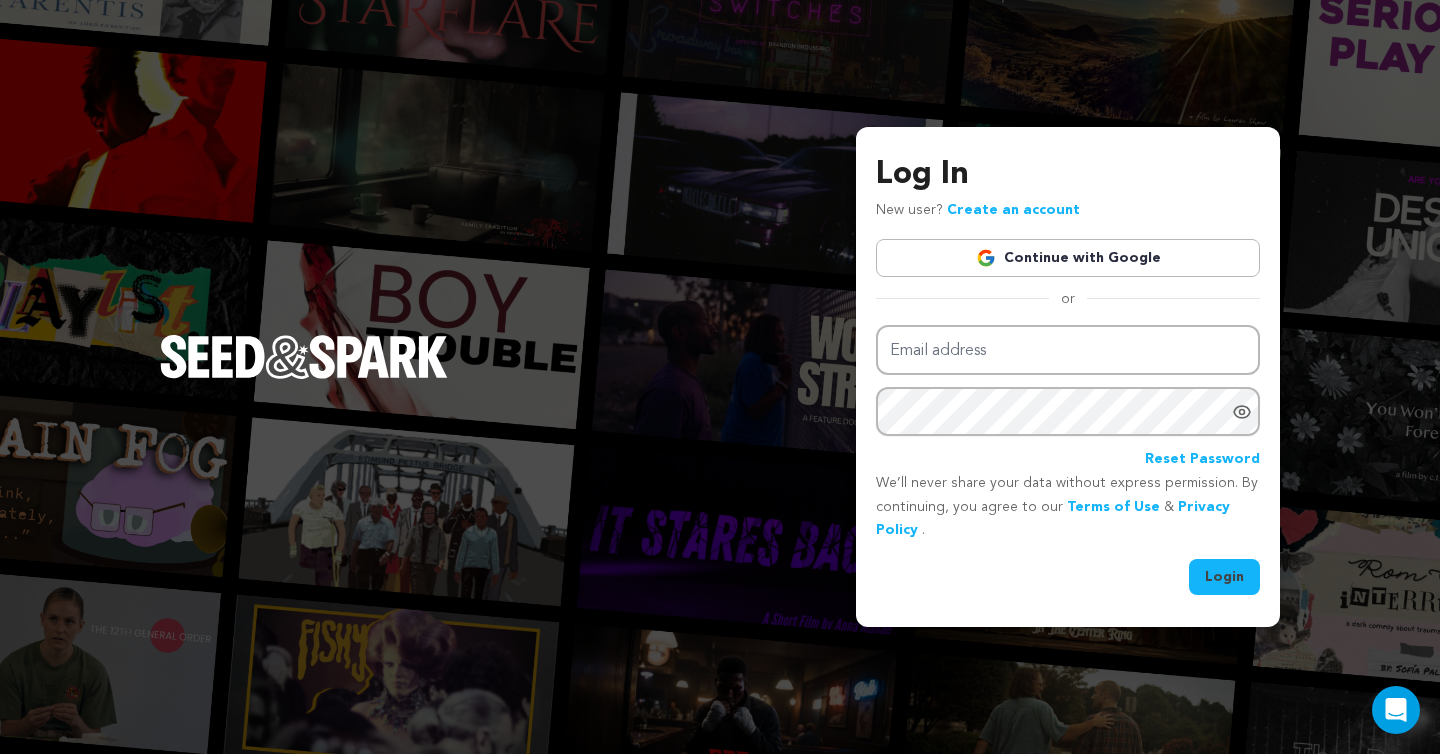 scroll, scrollTop: 0, scrollLeft: 0, axis: both 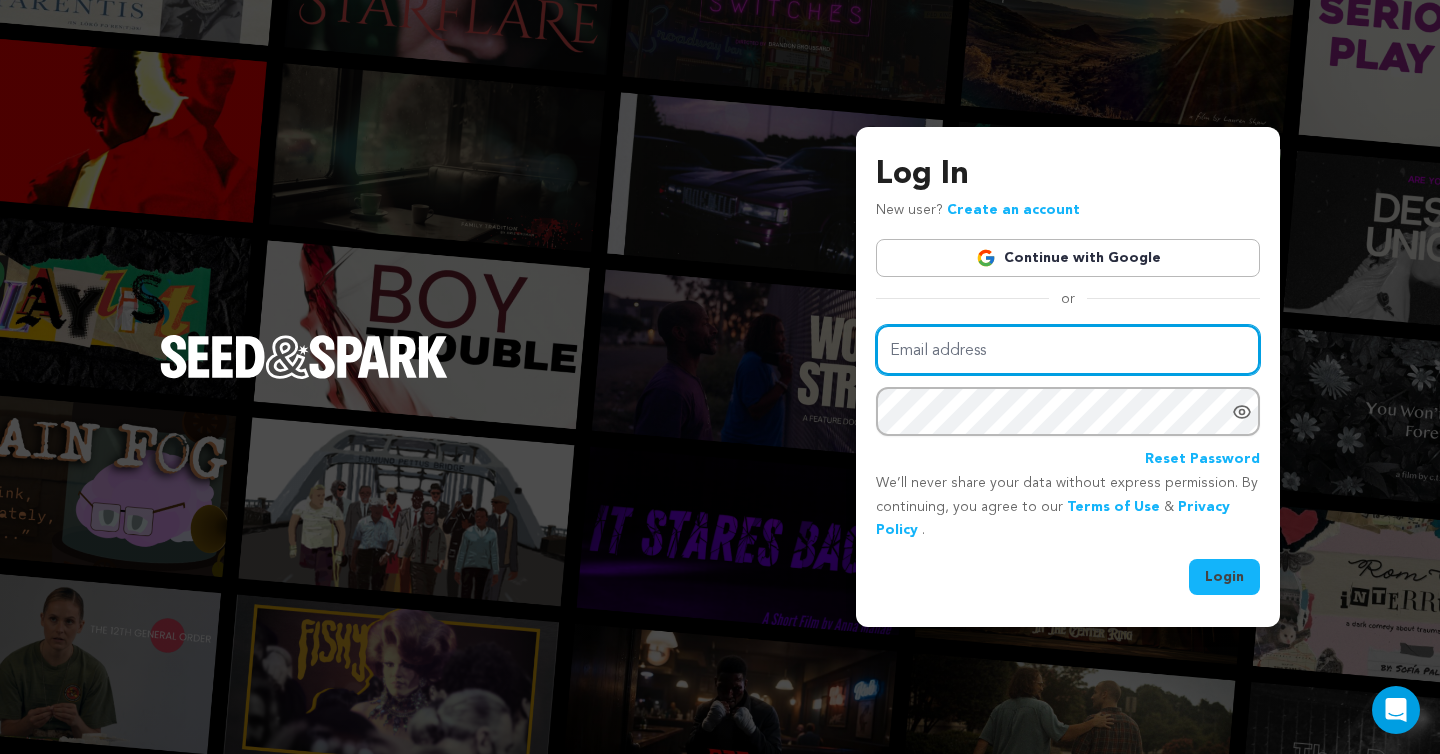 type on "annamanaefilm@gmail.com" 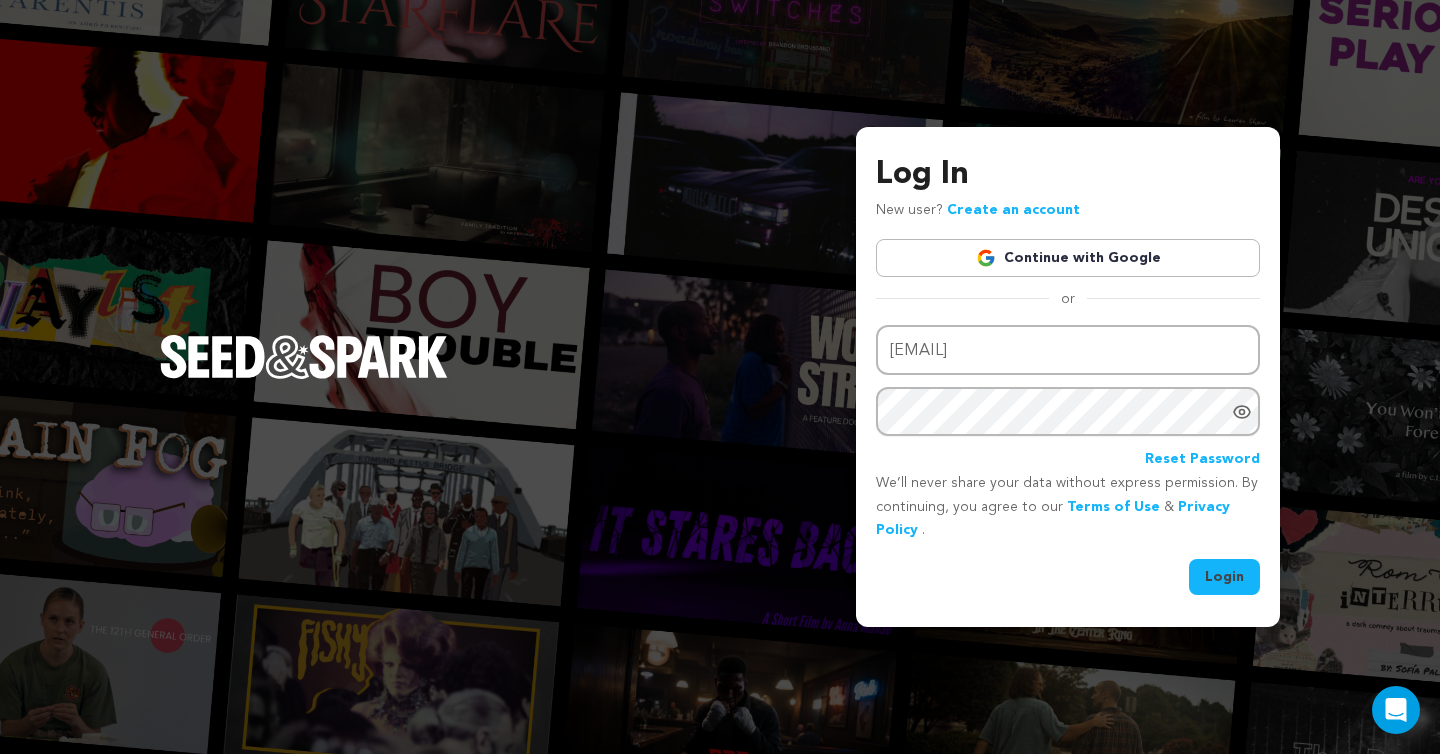 click on "Login" at bounding box center [1224, 577] 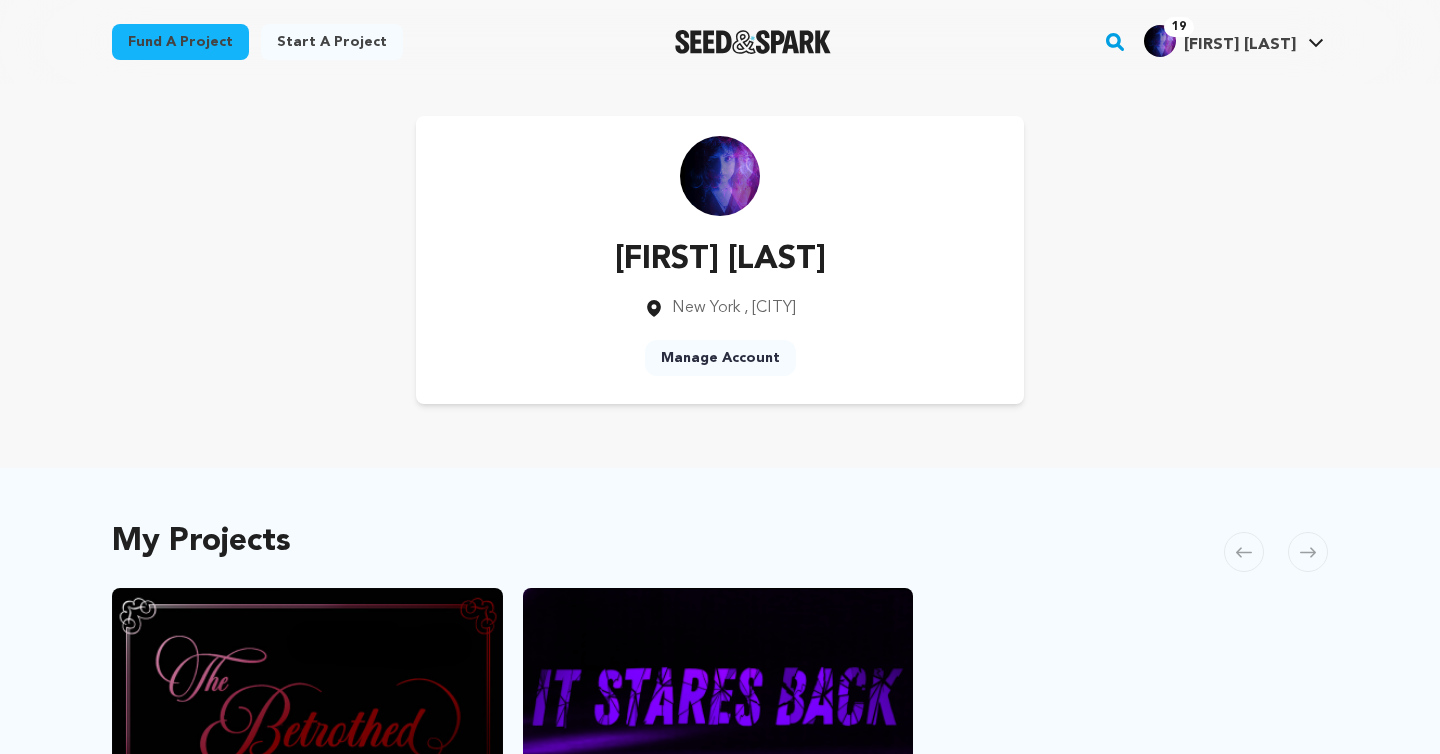 scroll, scrollTop: 0, scrollLeft: 0, axis: both 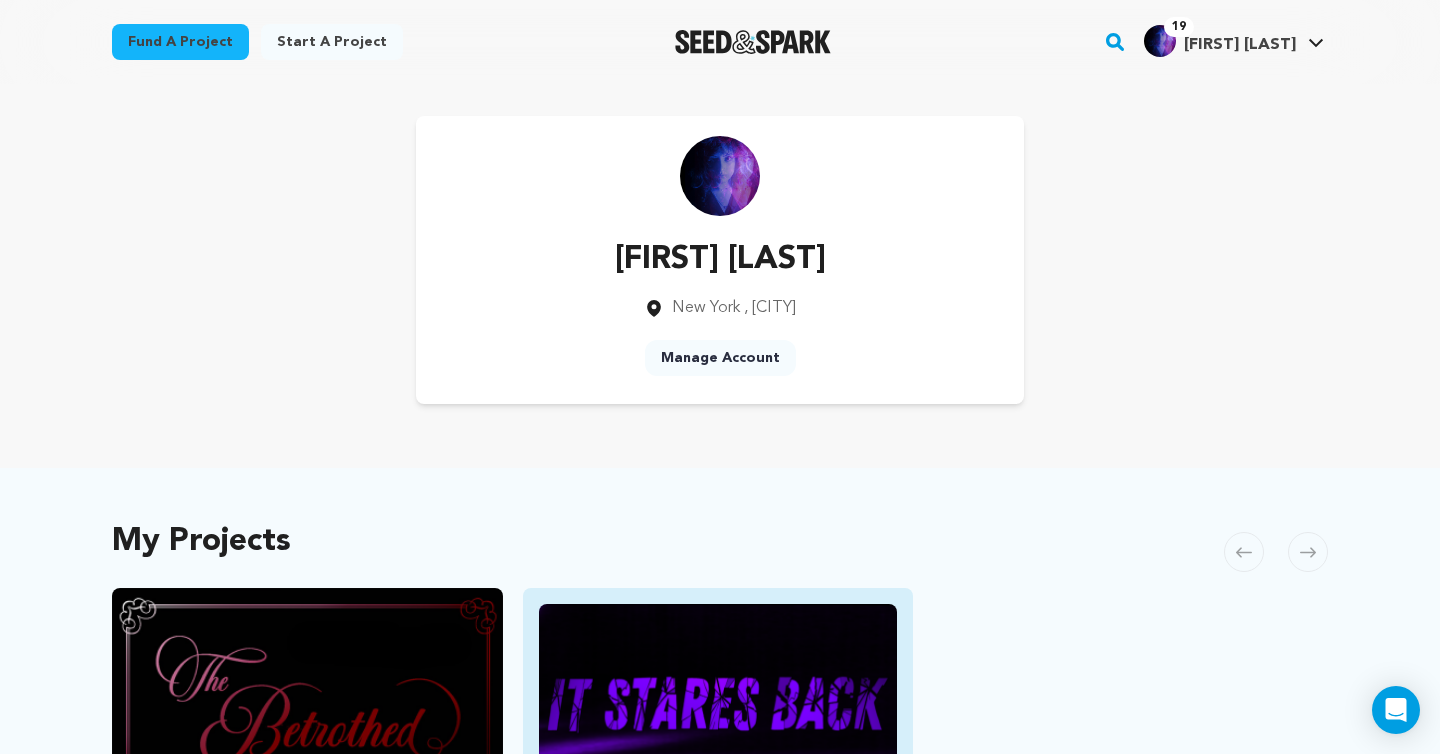 click at bounding box center (718, 704) 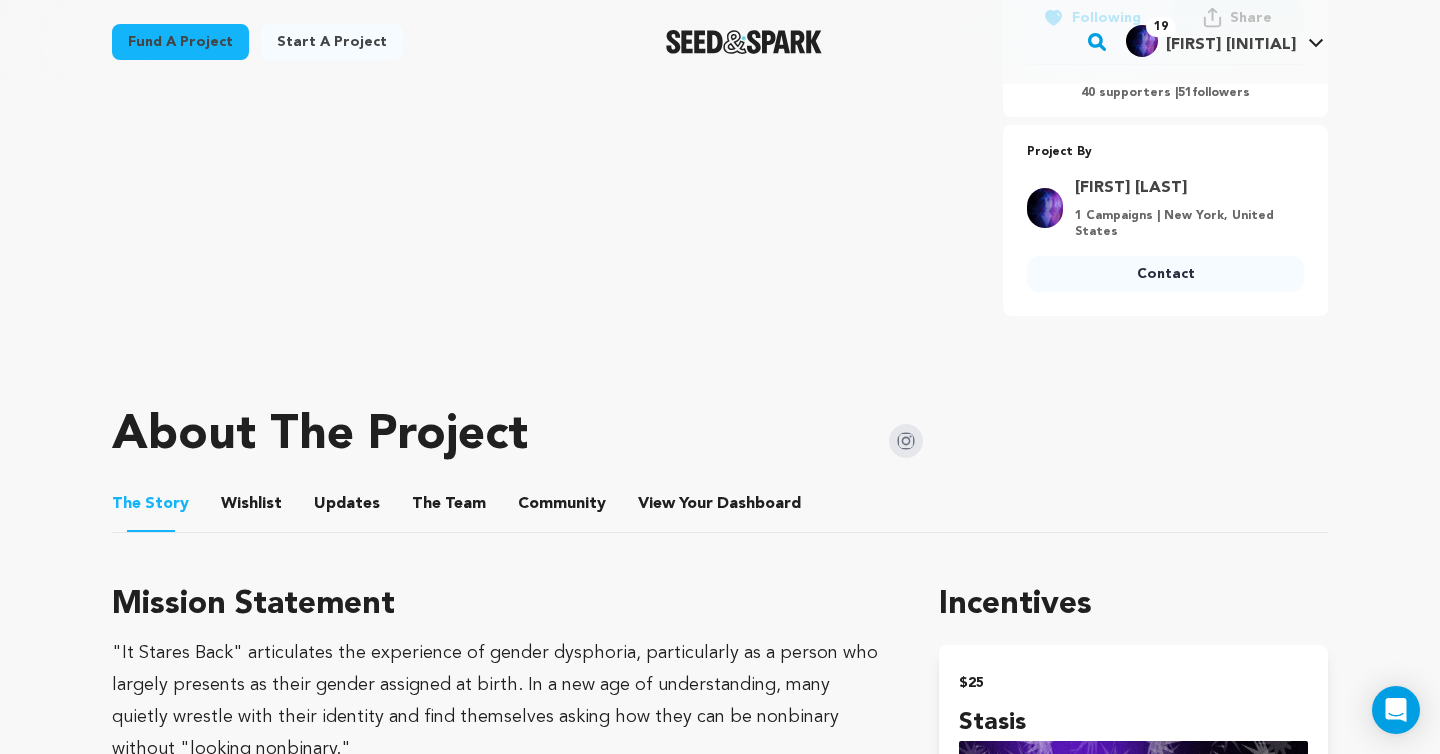 scroll, scrollTop: 881, scrollLeft: 0, axis: vertical 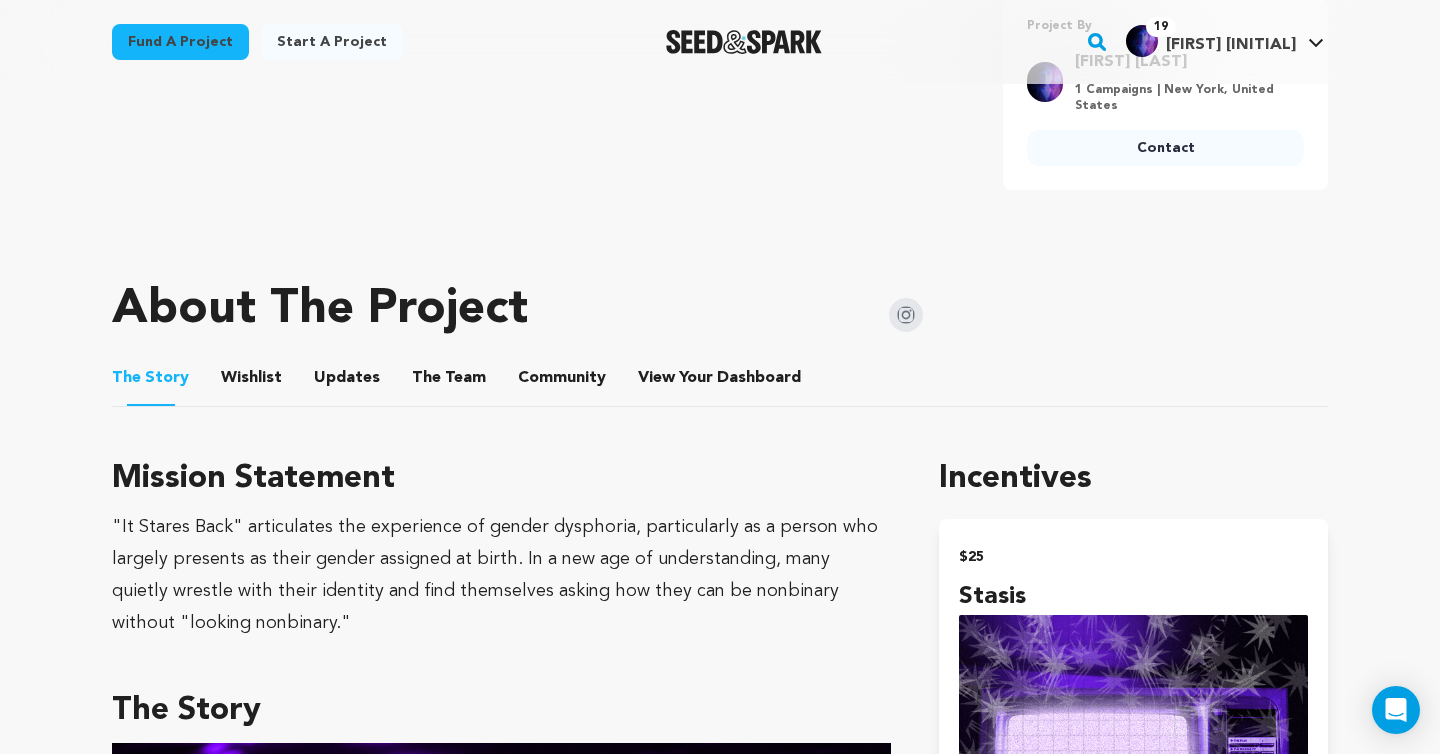 click on "The Story
The   Story
Wishlist
Wishlist
Updates
Updates
The Team
The   Team
Community
Community
View Your Dashboard
View   Your   Dashboard" at bounding box center (720, 378) 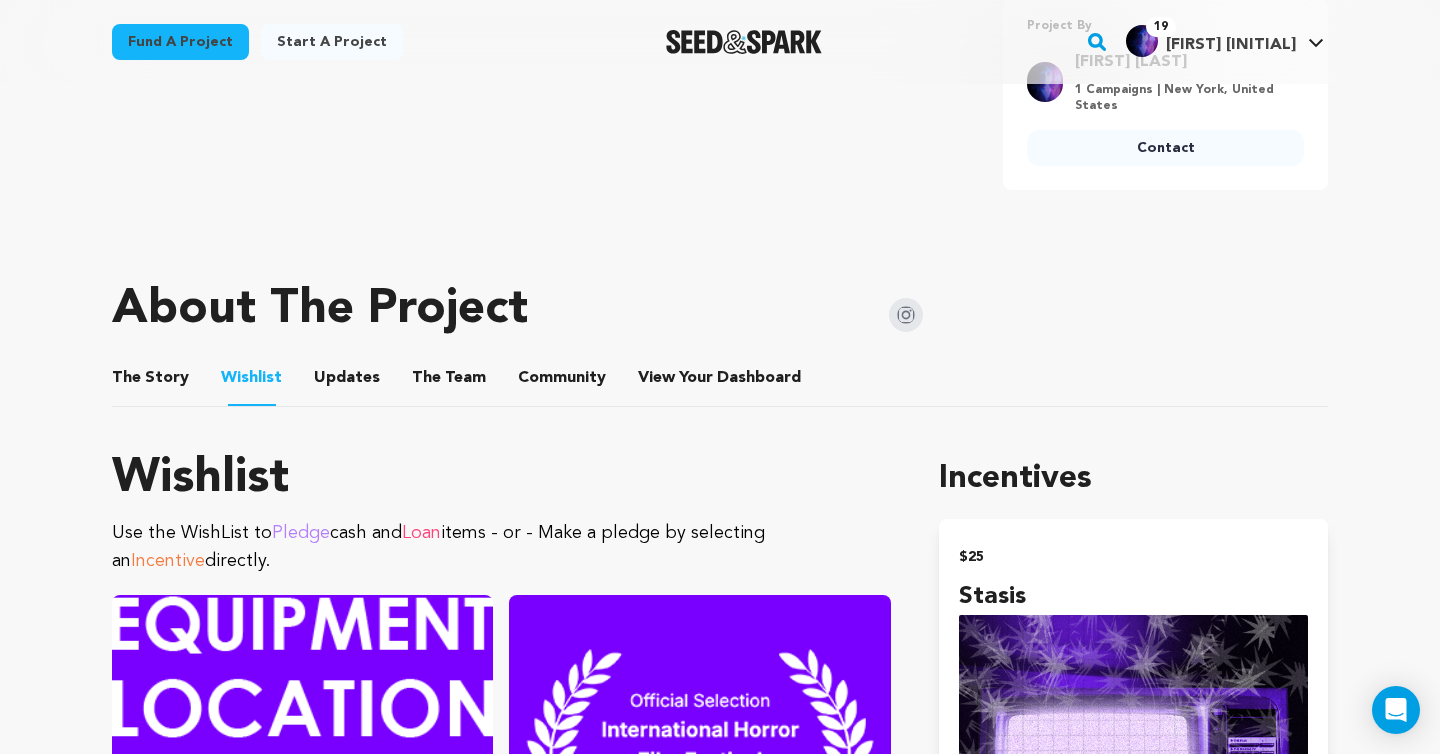 click on "The Story
The   Story
Wishlist
Wishlist
Updates
Updates
The Team
The   Team
Community
Community
View Your Dashboard
View   Your   Dashboard" at bounding box center [720, 378] 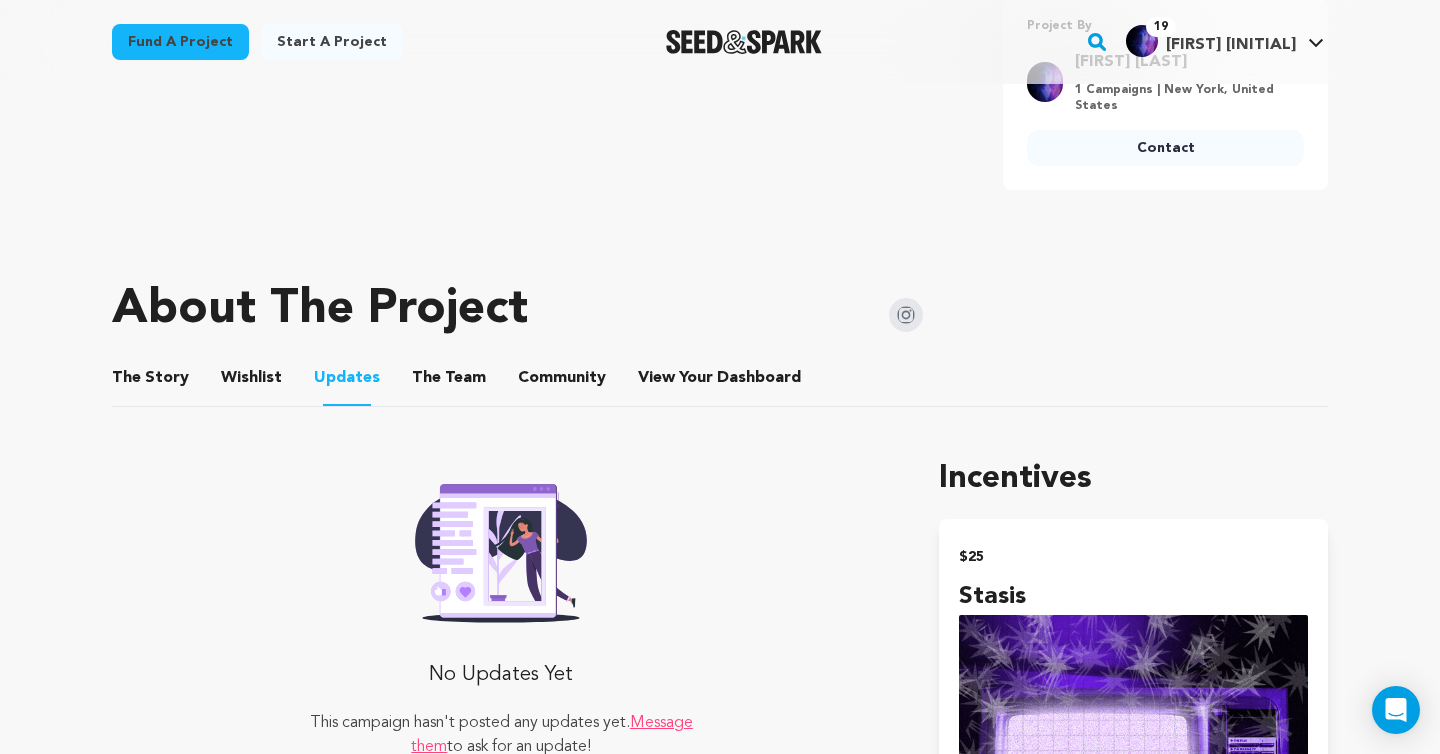click on "The Story
The   Story
Wishlist
Wishlist
Updates
Updates
The Team
The   Team
Community
Community
View Your Dashboard
View   Your   Dashboard" at bounding box center (720, 378) 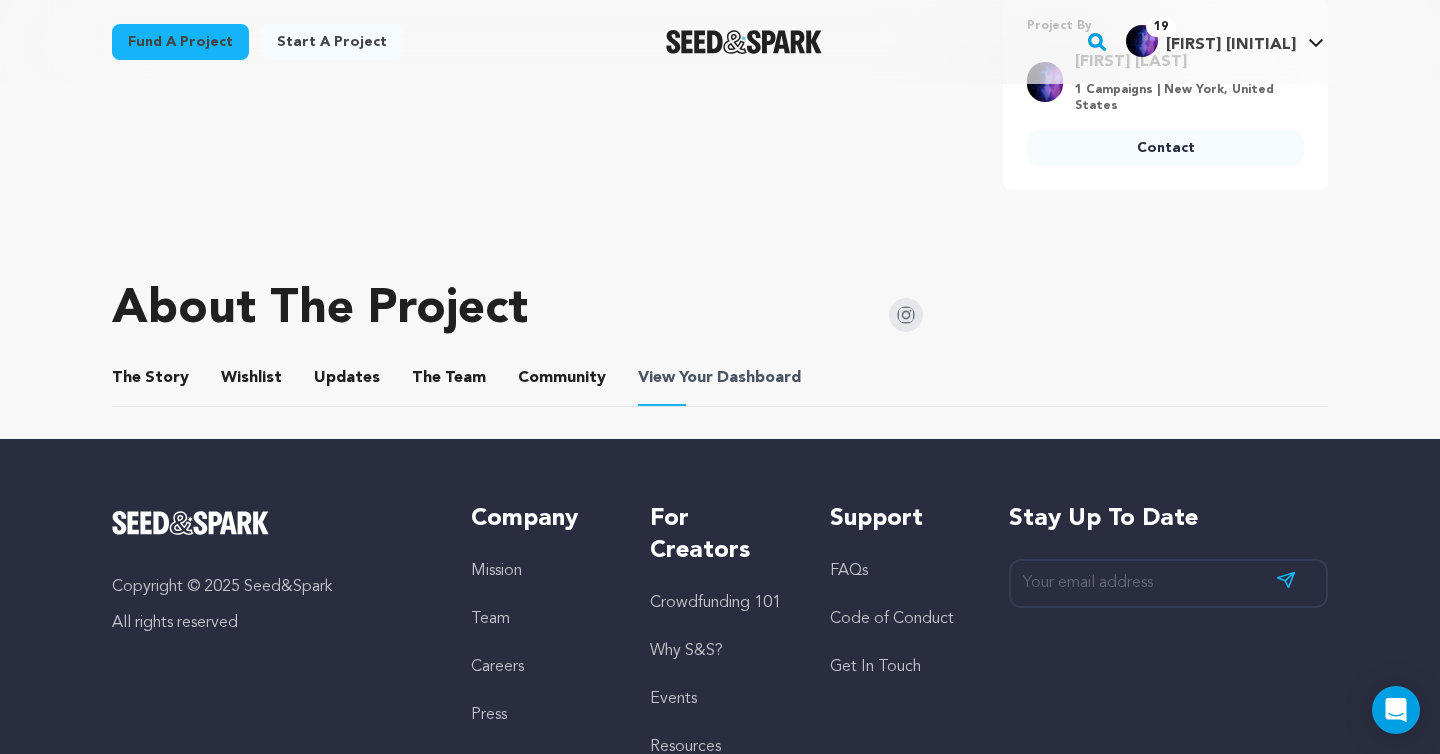 click on "Dashboard" at bounding box center (759, 378) 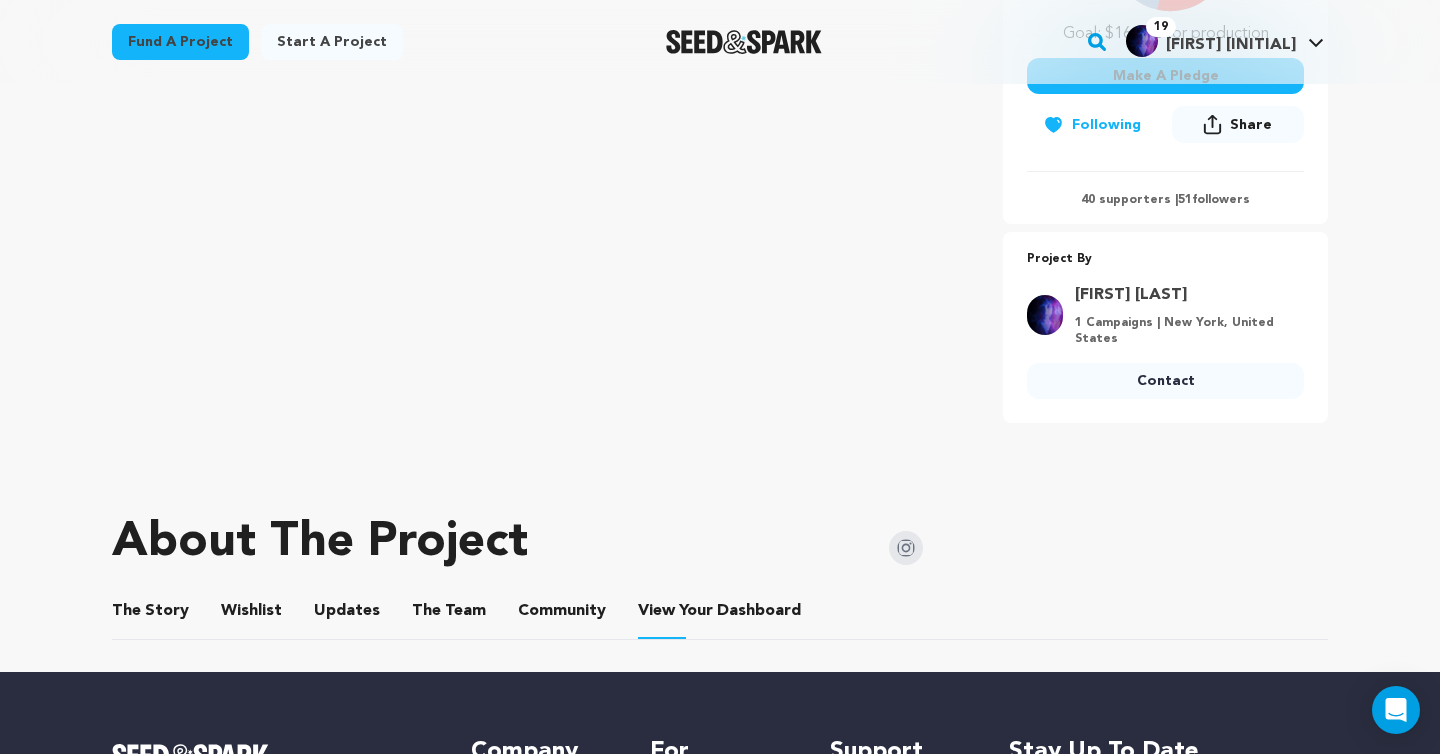 scroll, scrollTop: 582, scrollLeft: 0, axis: vertical 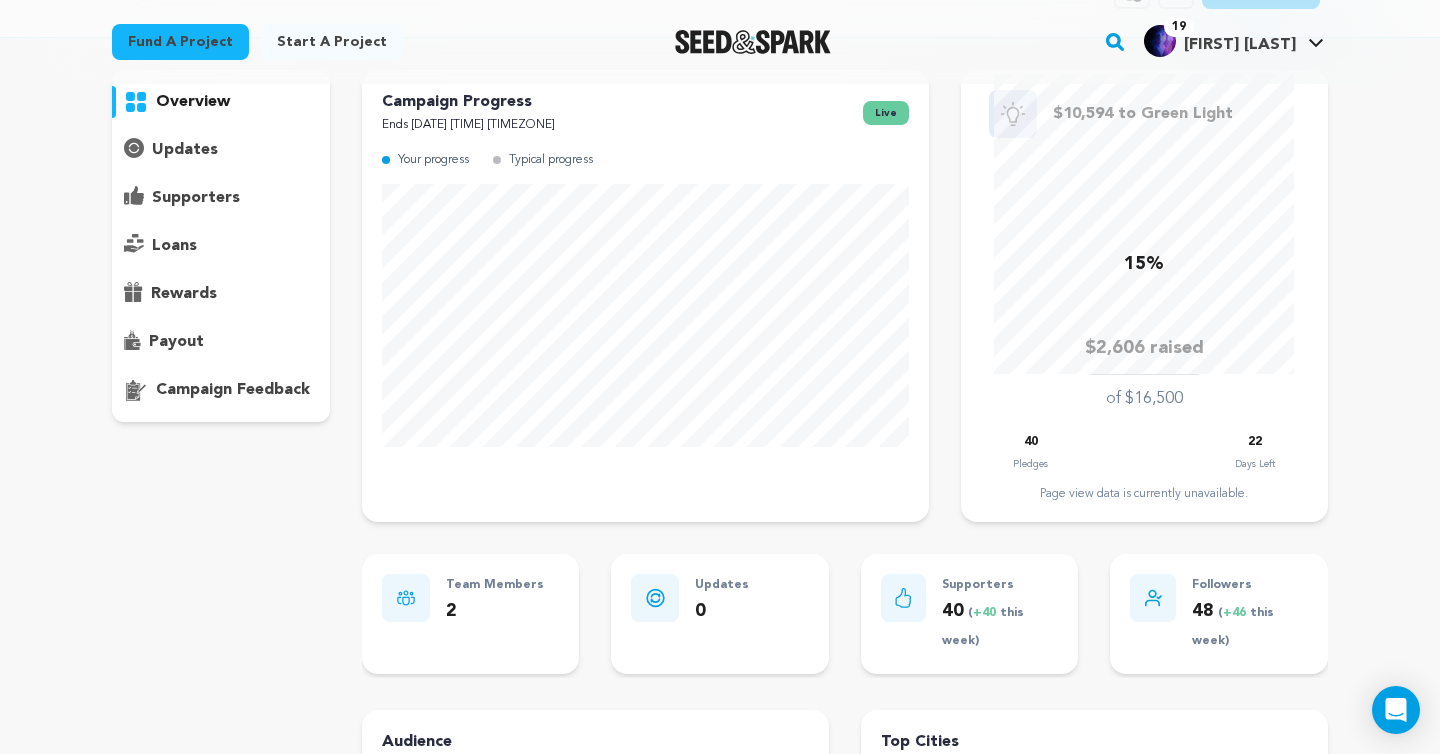 click 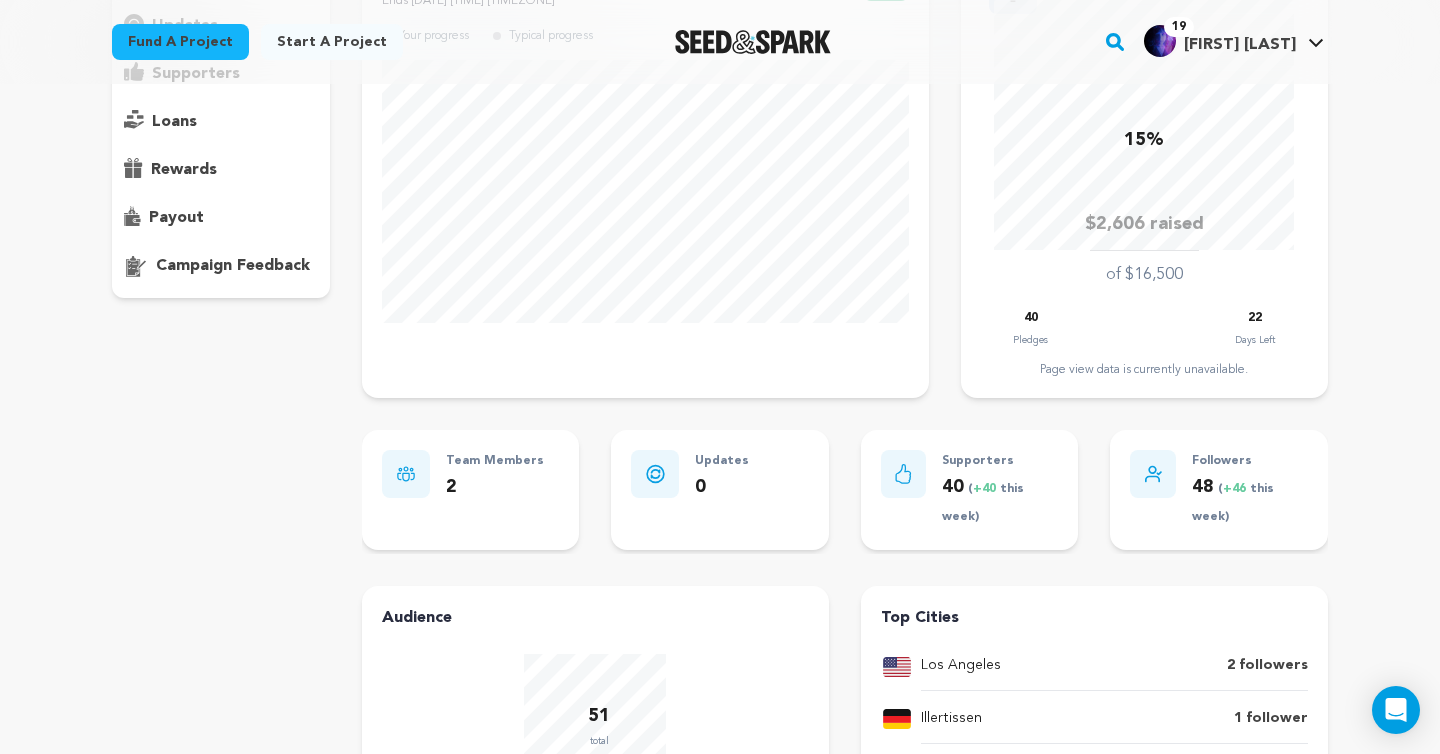 scroll, scrollTop: 347, scrollLeft: 0, axis: vertical 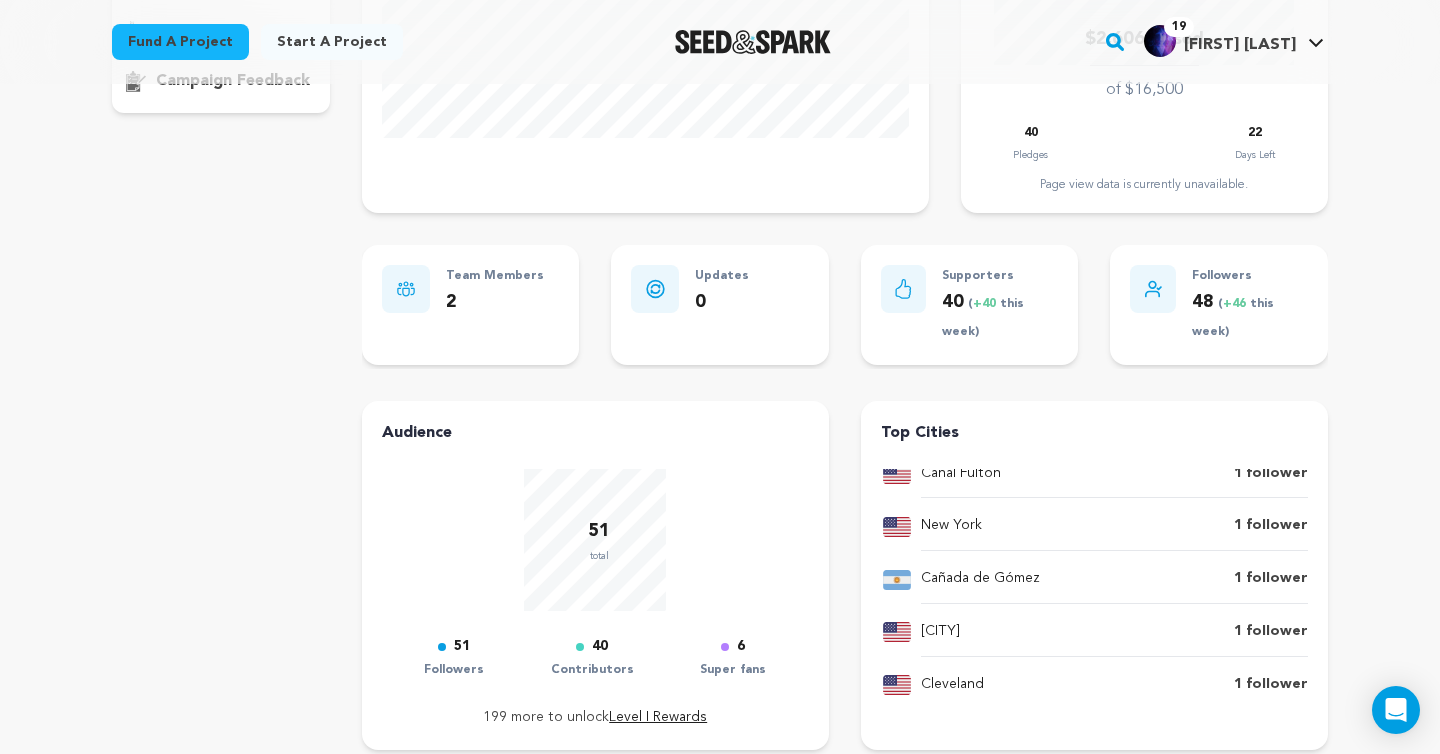 click on "6" at bounding box center [733, 647] 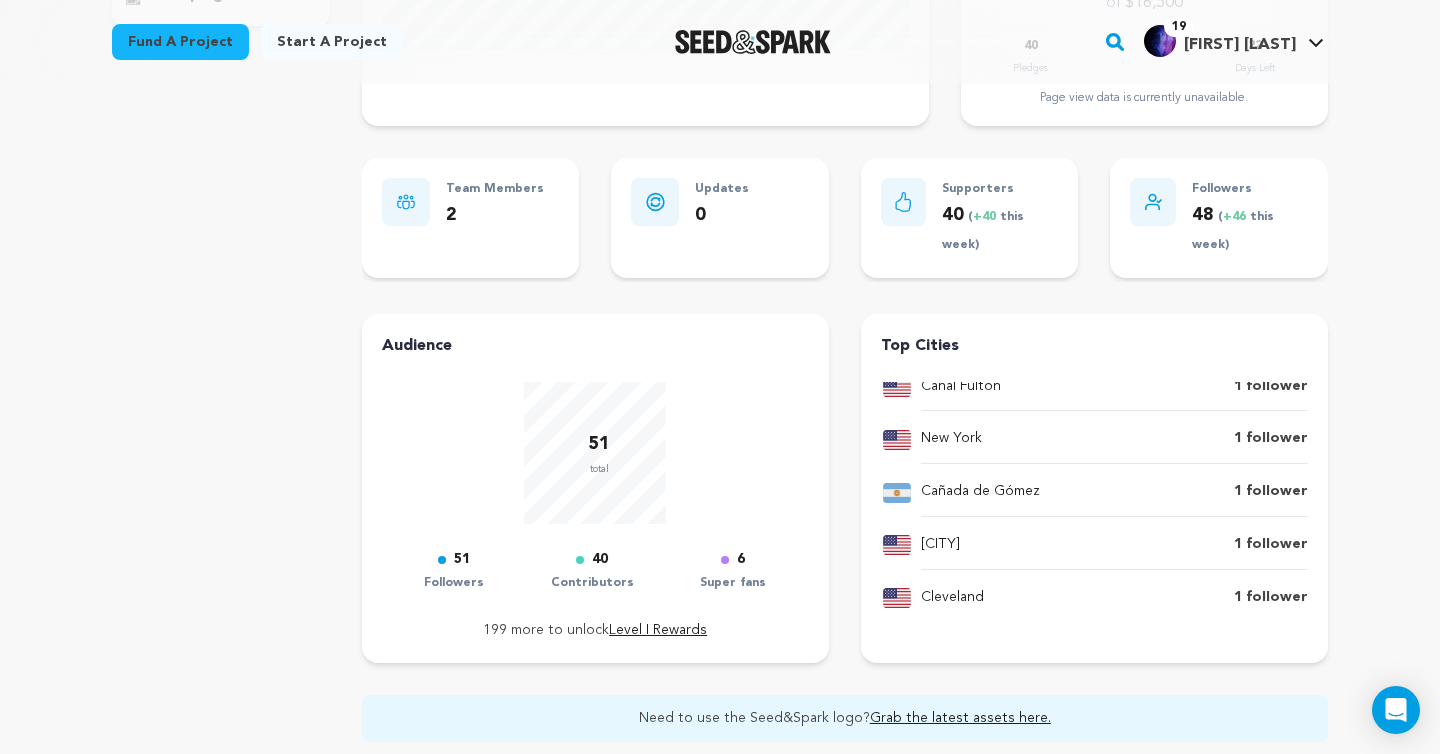 scroll, scrollTop: 684, scrollLeft: 0, axis: vertical 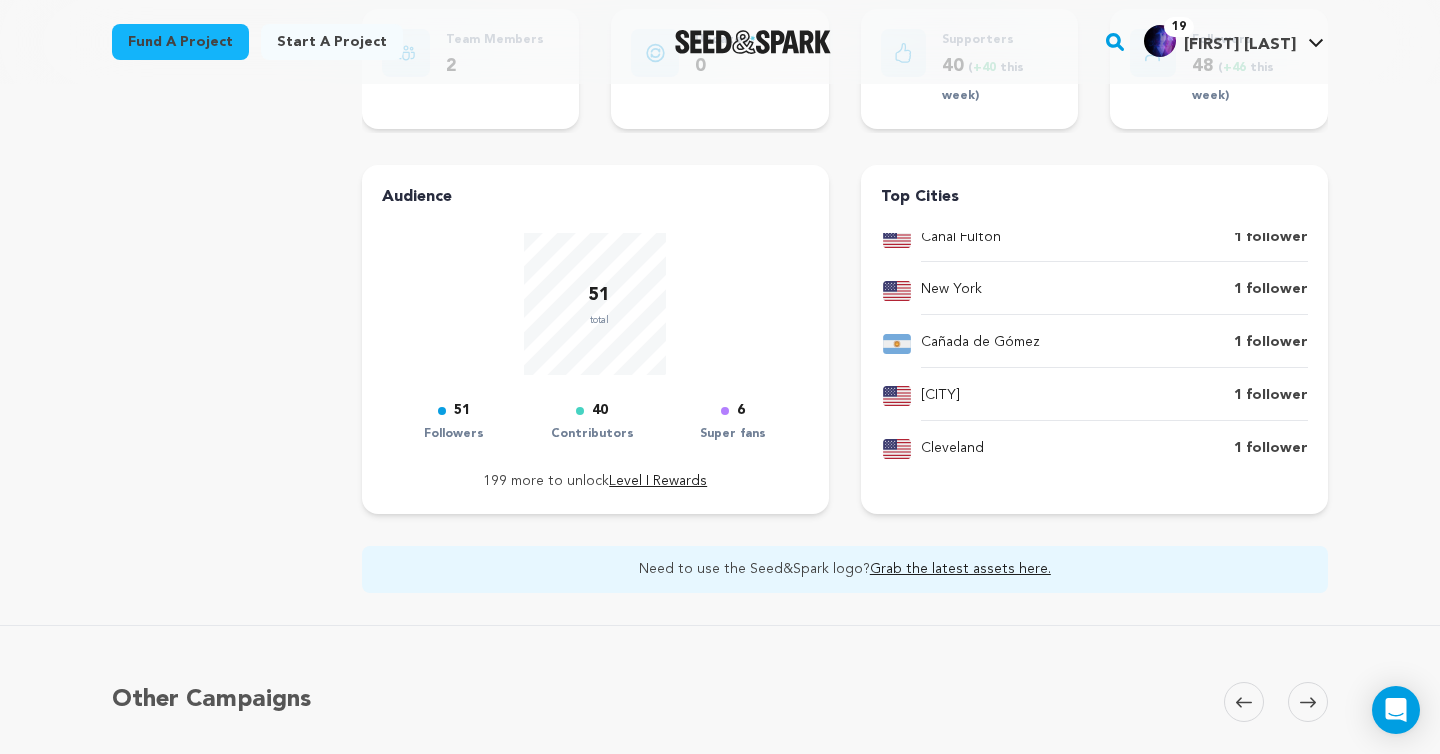 click on "Level I Rewards" at bounding box center [658, 481] 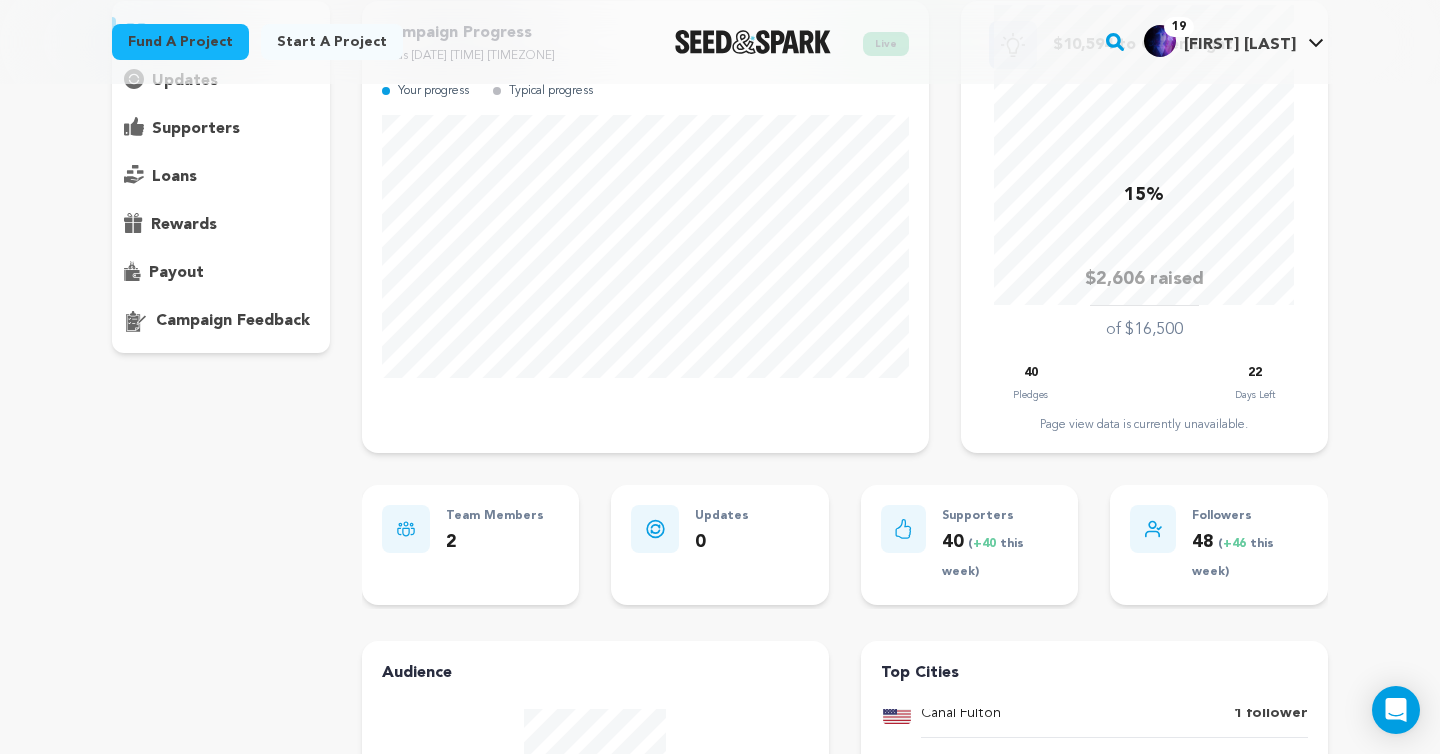 scroll, scrollTop: 0, scrollLeft: 0, axis: both 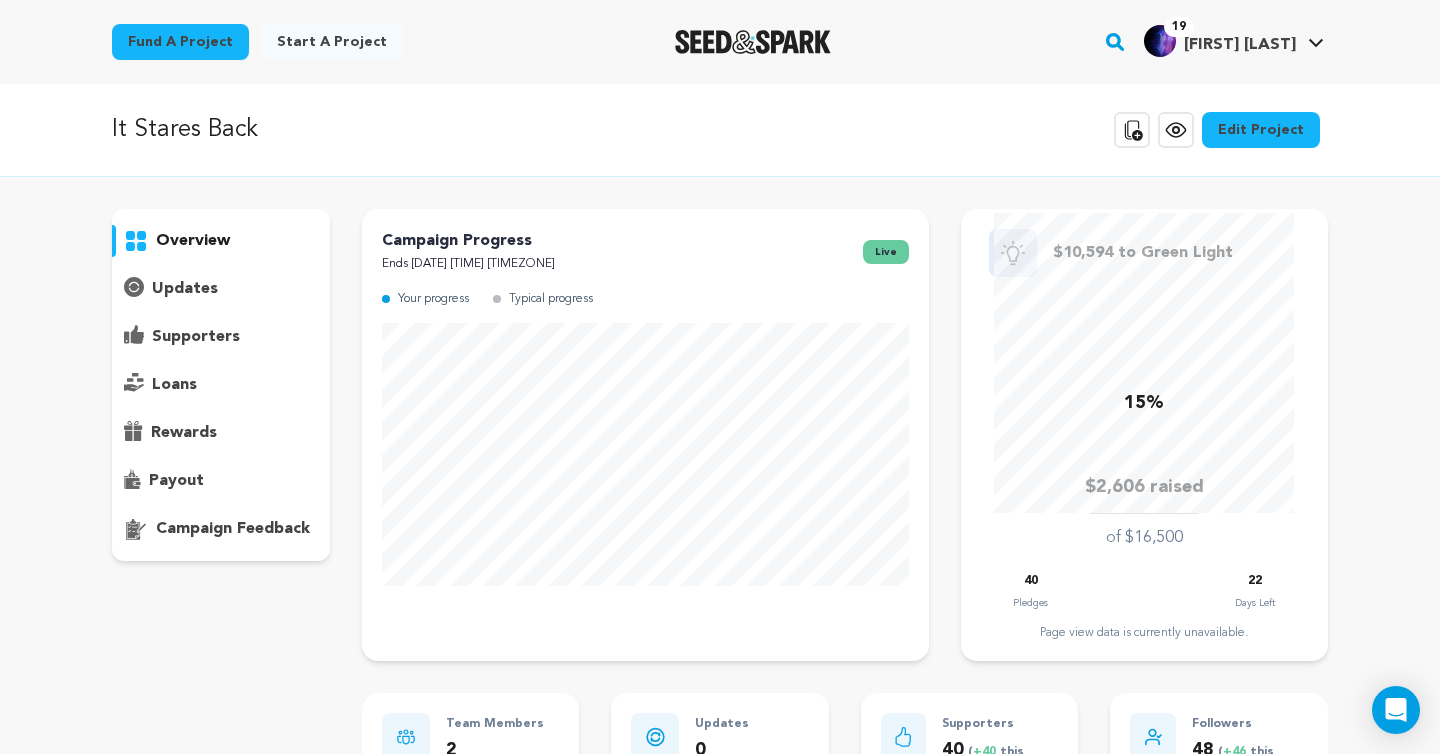 click on "supporters" at bounding box center (221, 337) 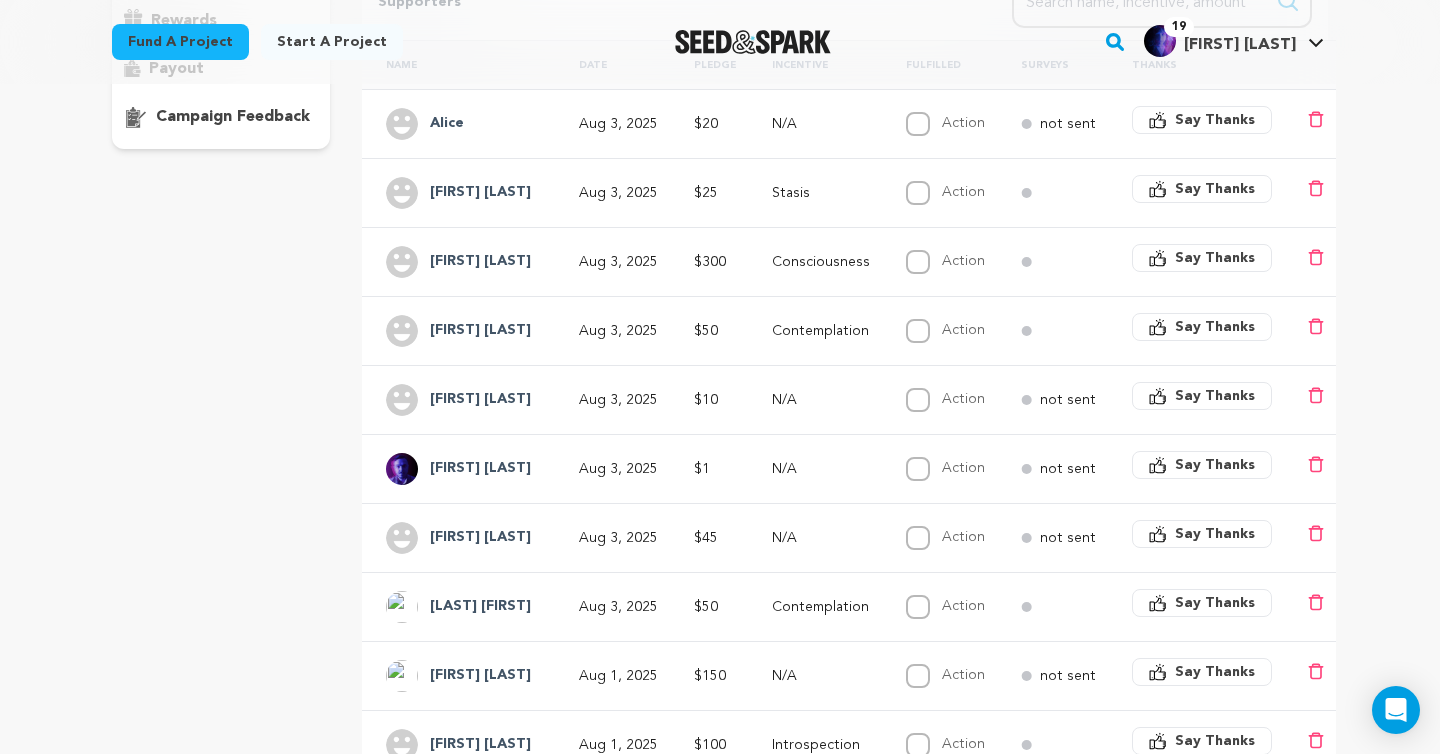 scroll, scrollTop: 409, scrollLeft: 0, axis: vertical 